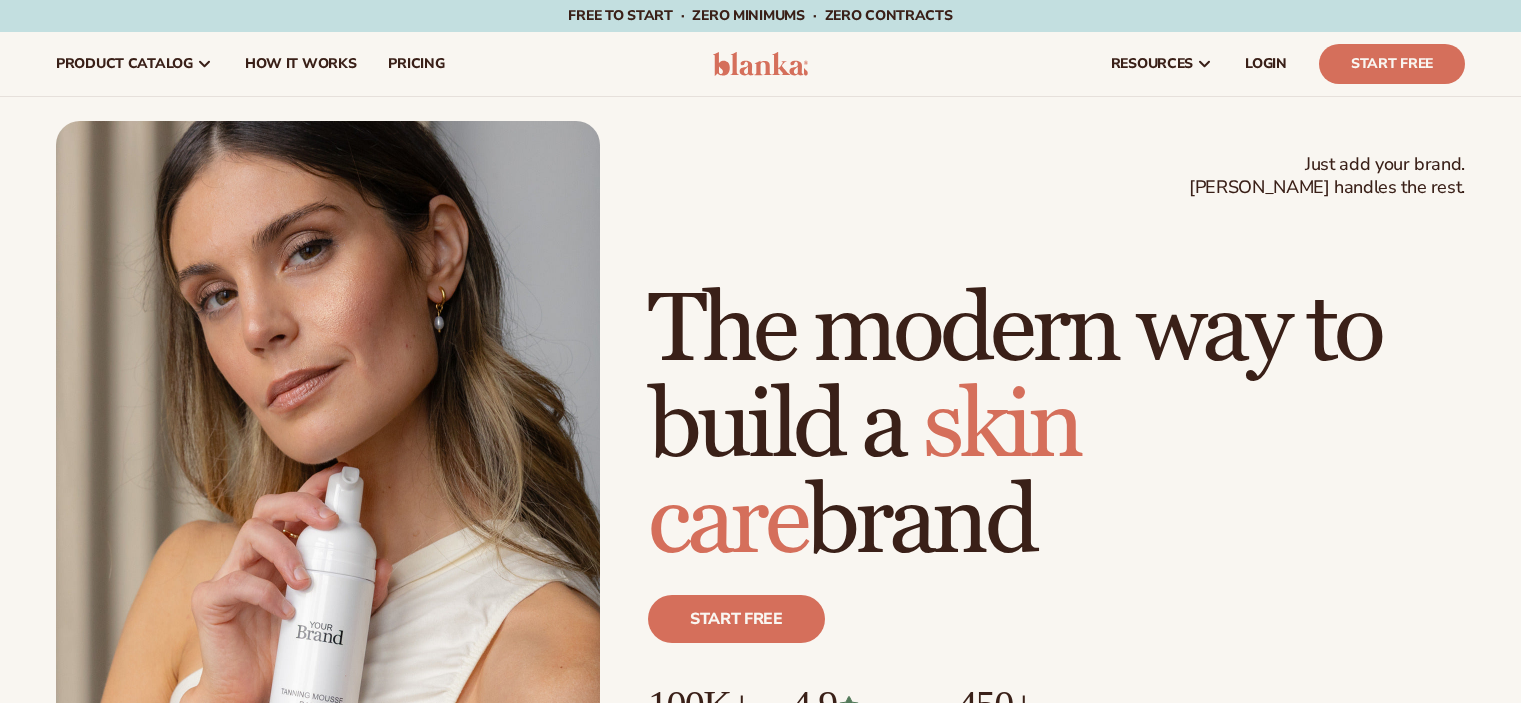 scroll, scrollTop: 0, scrollLeft: 0, axis: both 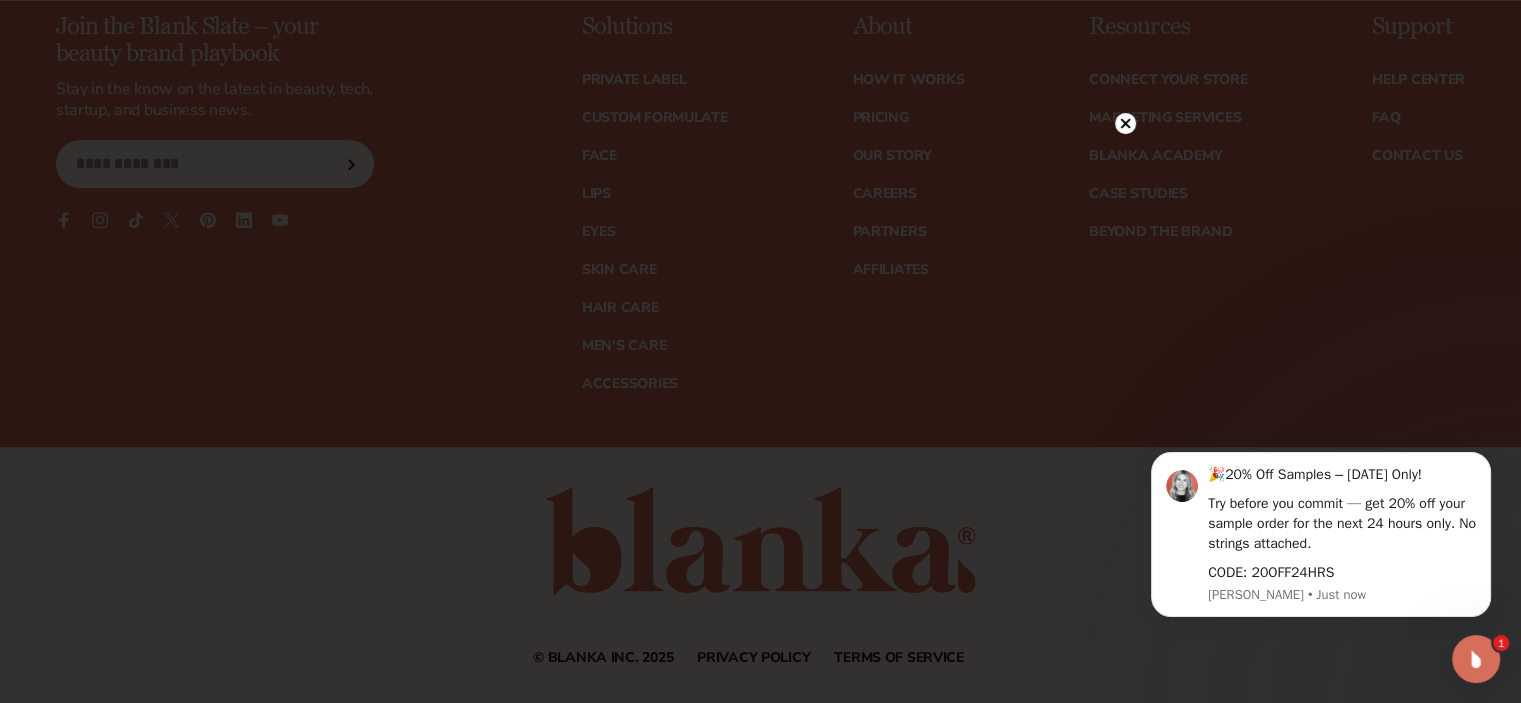 click 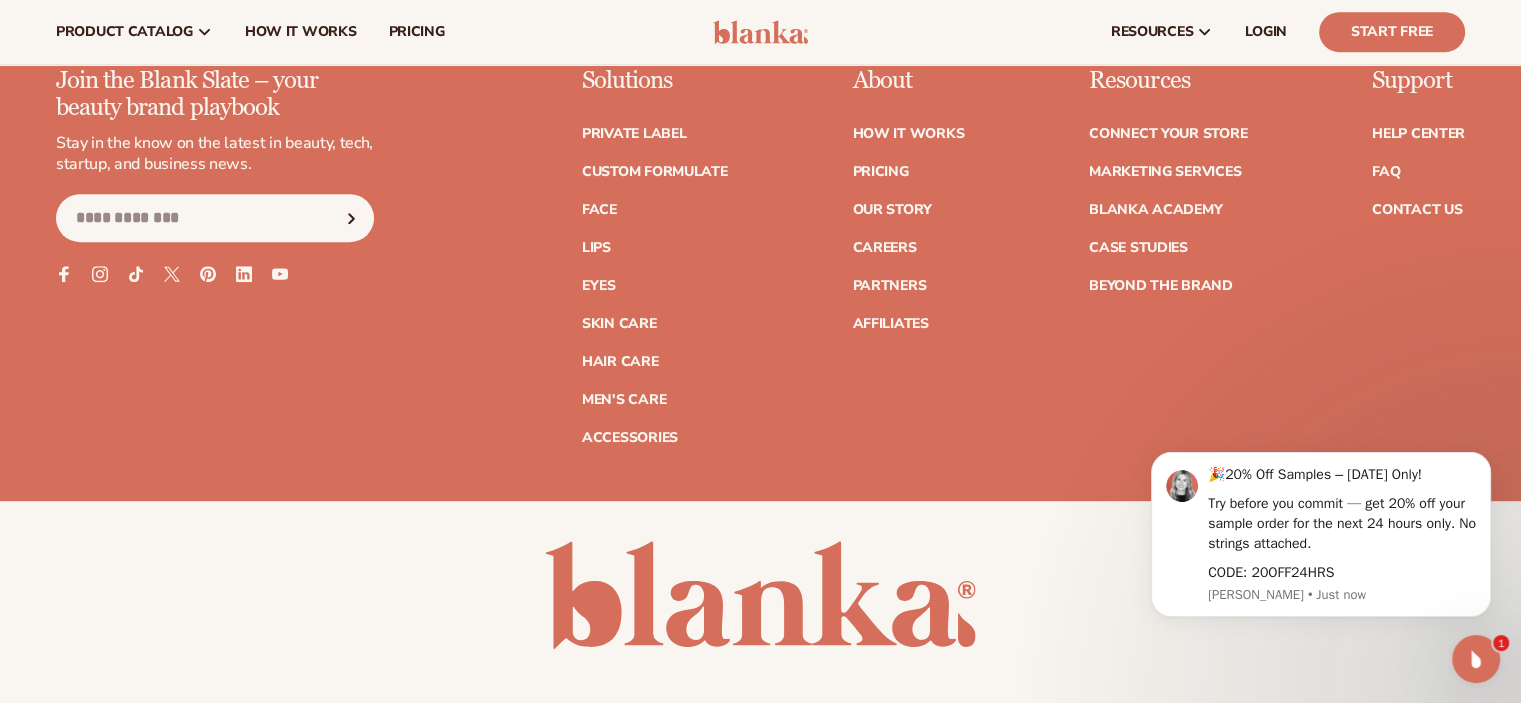 scroll, scrollTop: 8624, scrollLeft: 0, axis: vertical 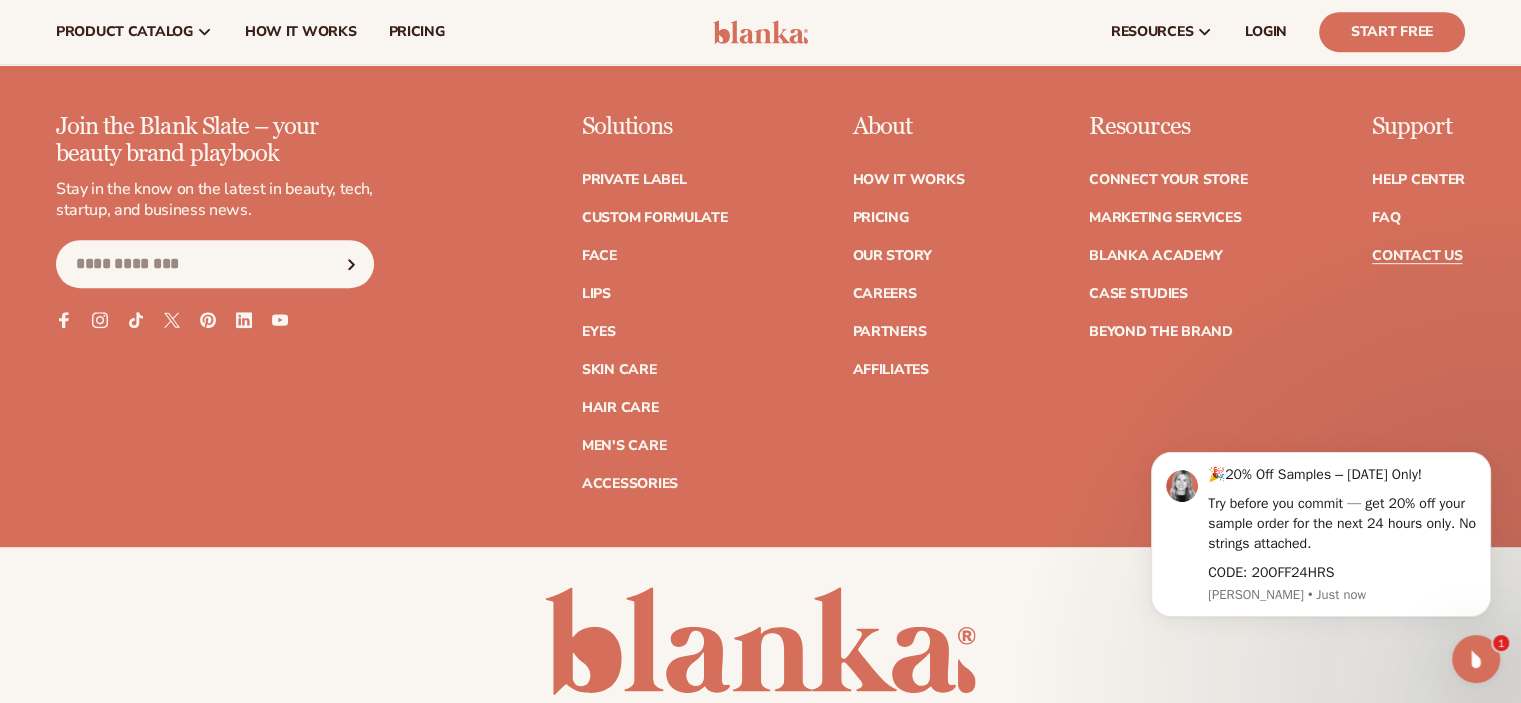 click on "Contact Us" at bounding box center (1417, 256) 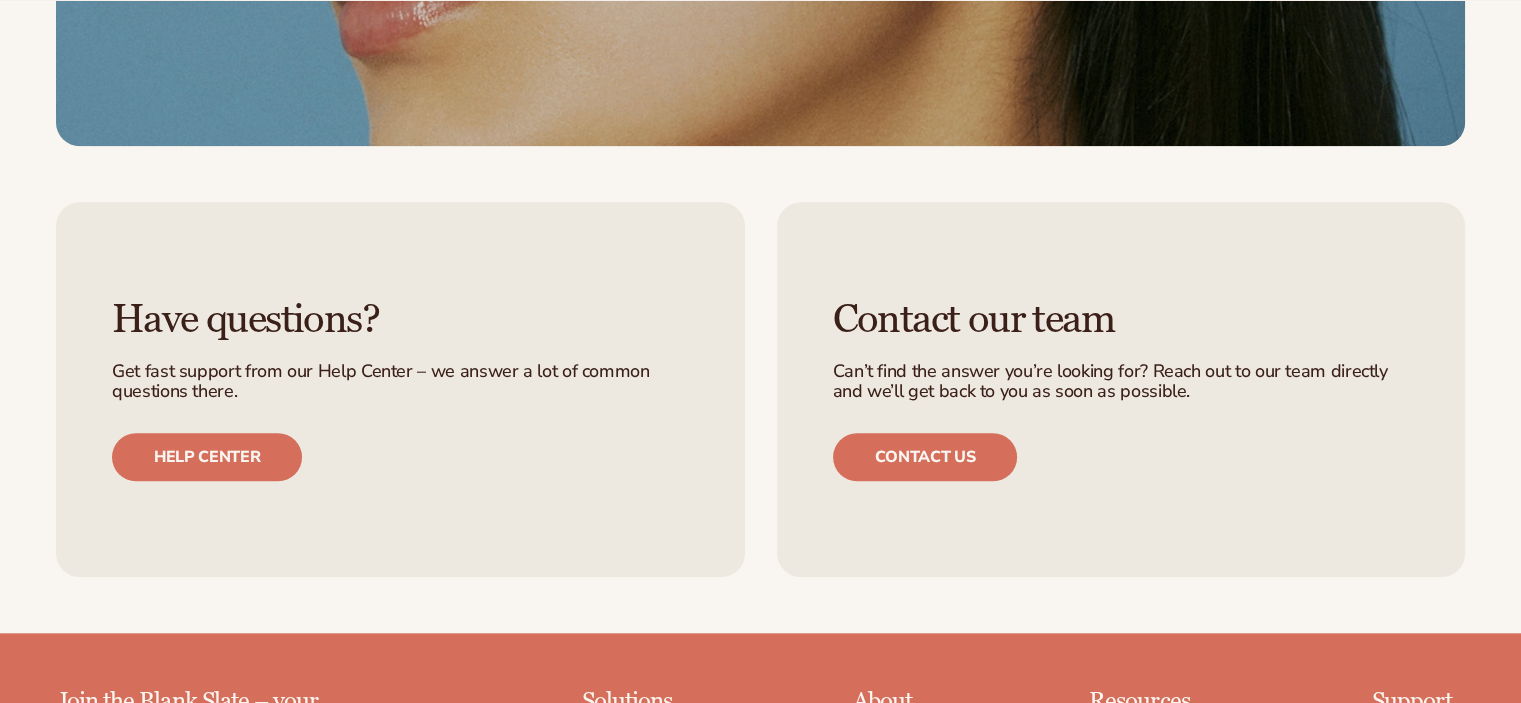 scroll, scrollTop: 1799, scrollLeft: 0, axis: vertical 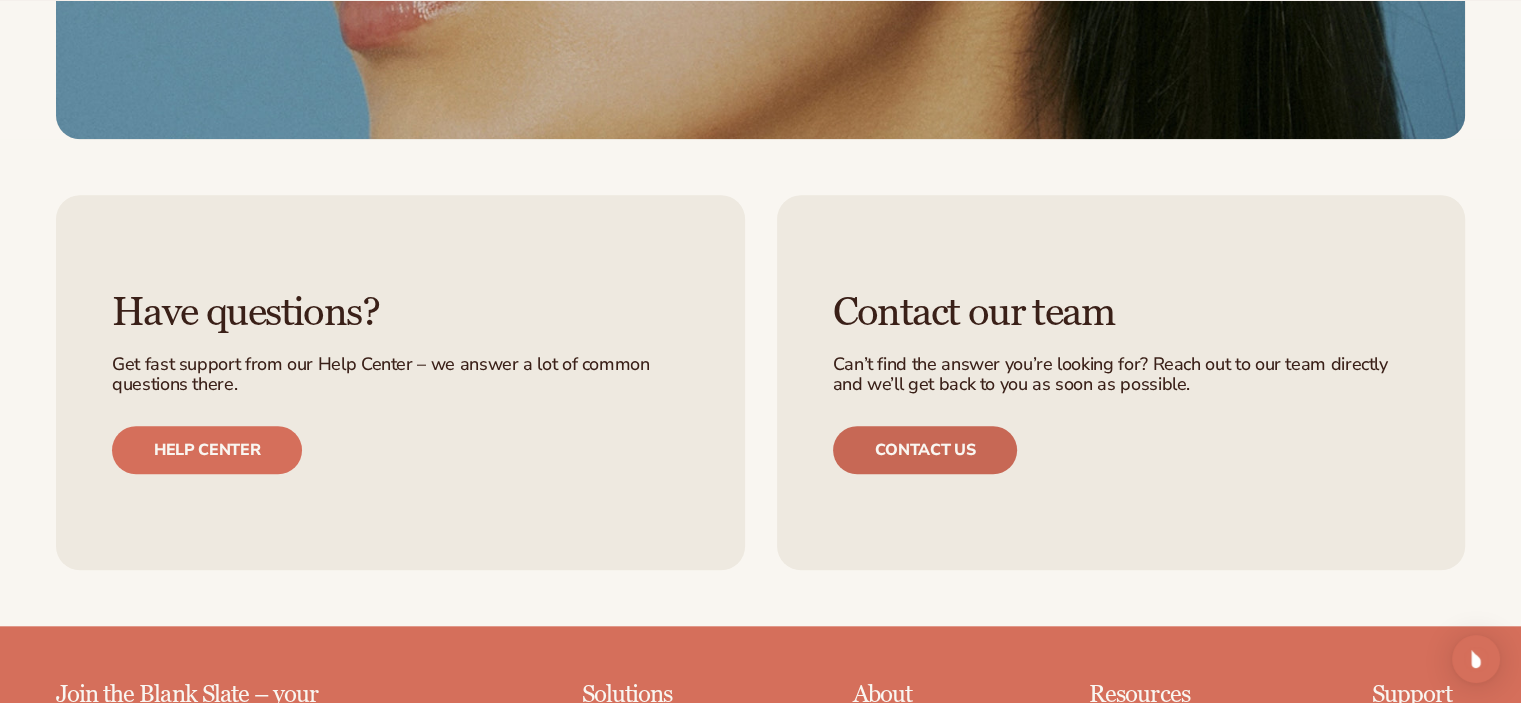 click on "Contact us" at bounding box center (925, 450) 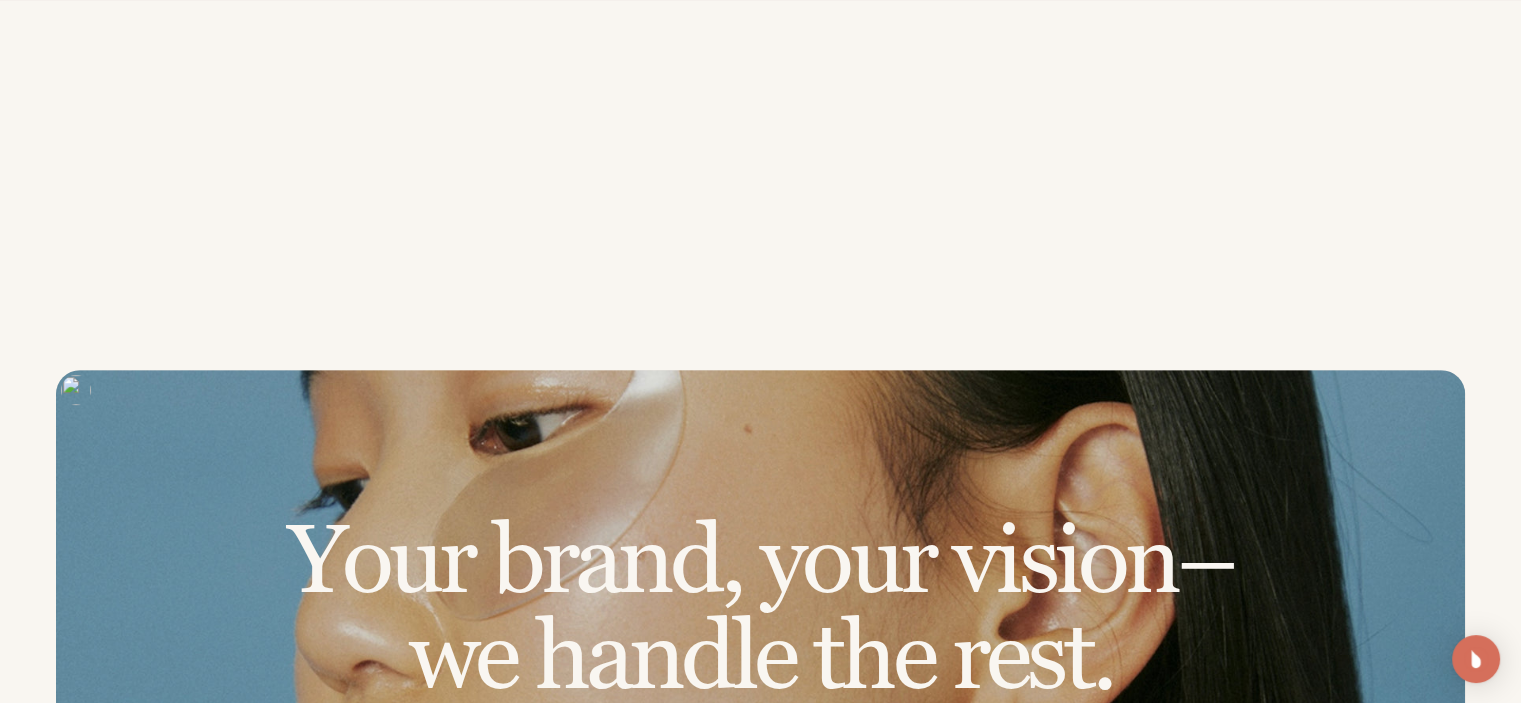 scroll, scrollTop: 1600, scrollLeft: 0, axis: vertical 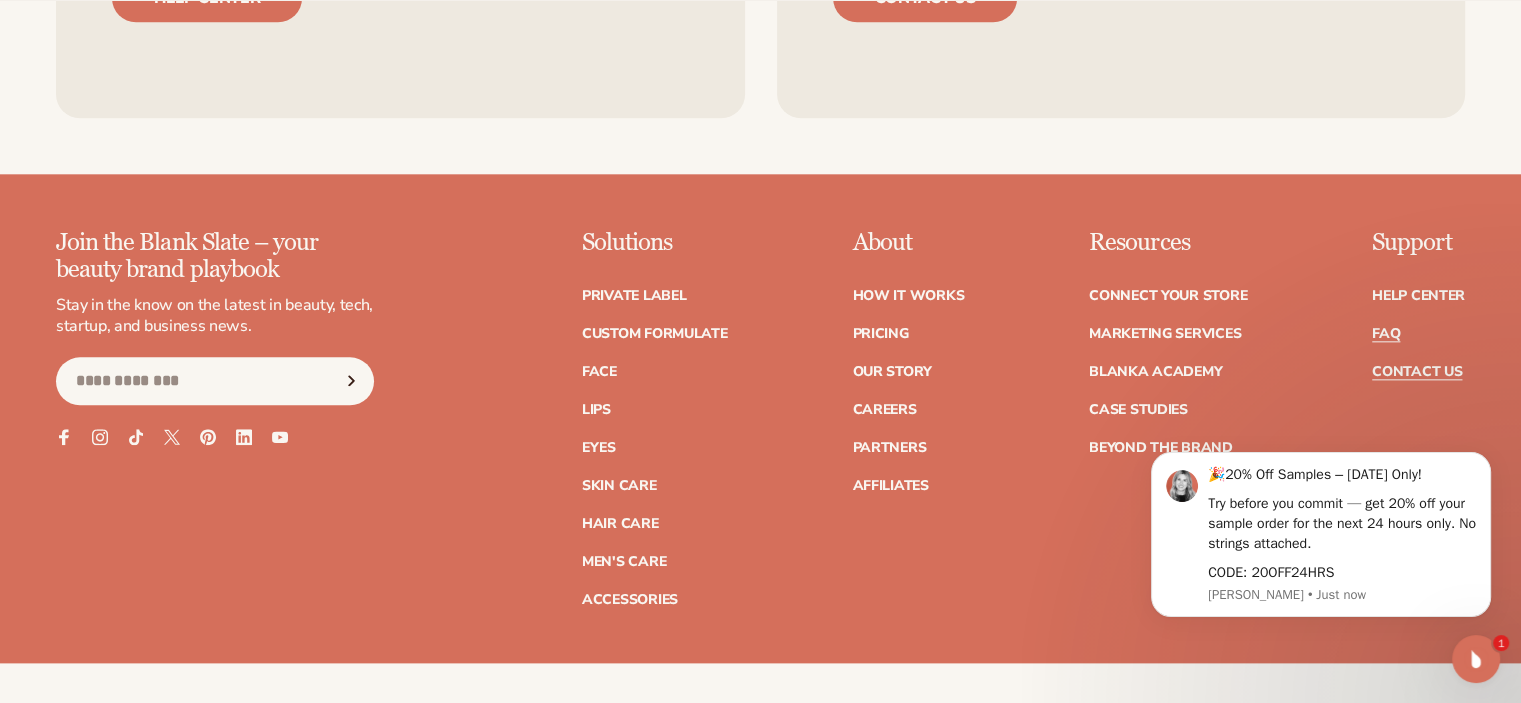 click on "FAQ" at bounding box center [1386, 334] 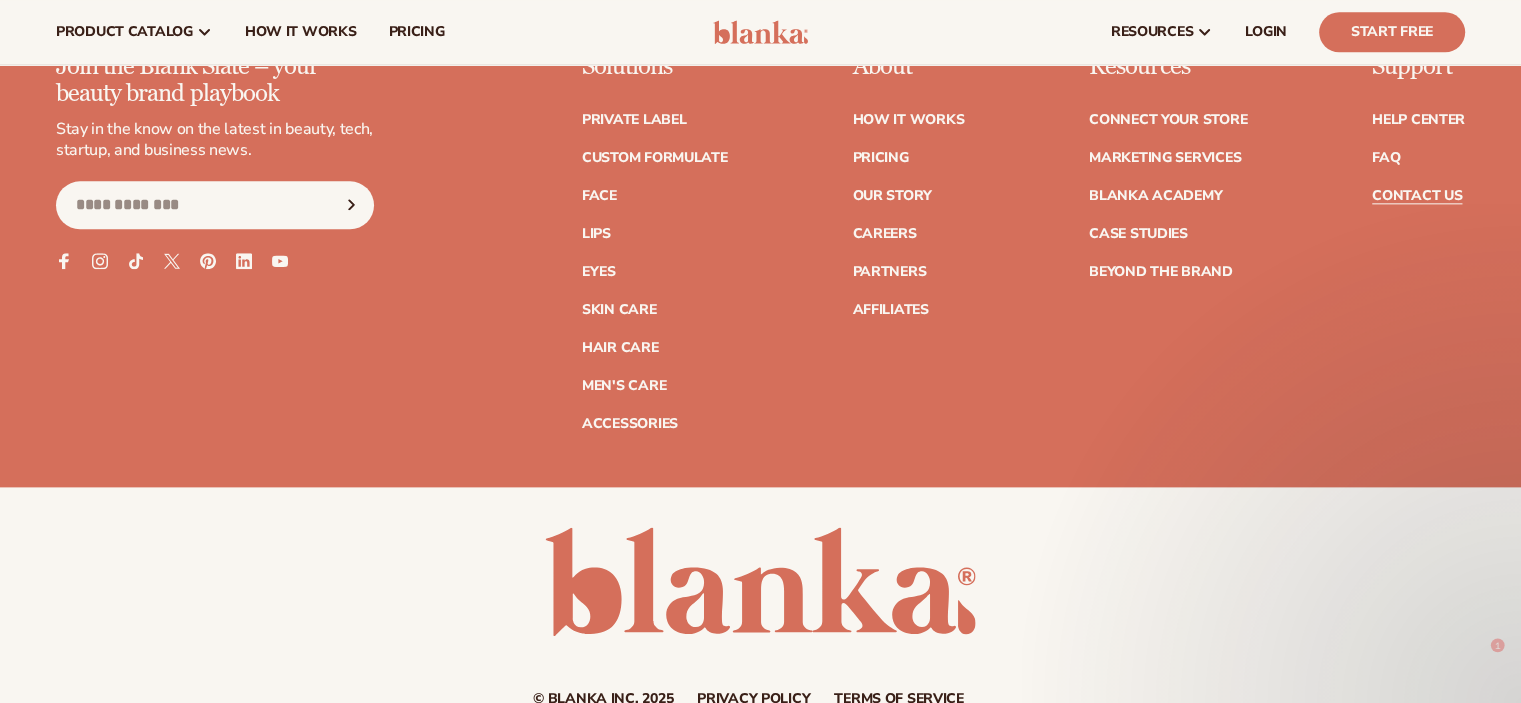 scroll, scrollTop: 2351, scrollLeft: 0, axis: vertical 